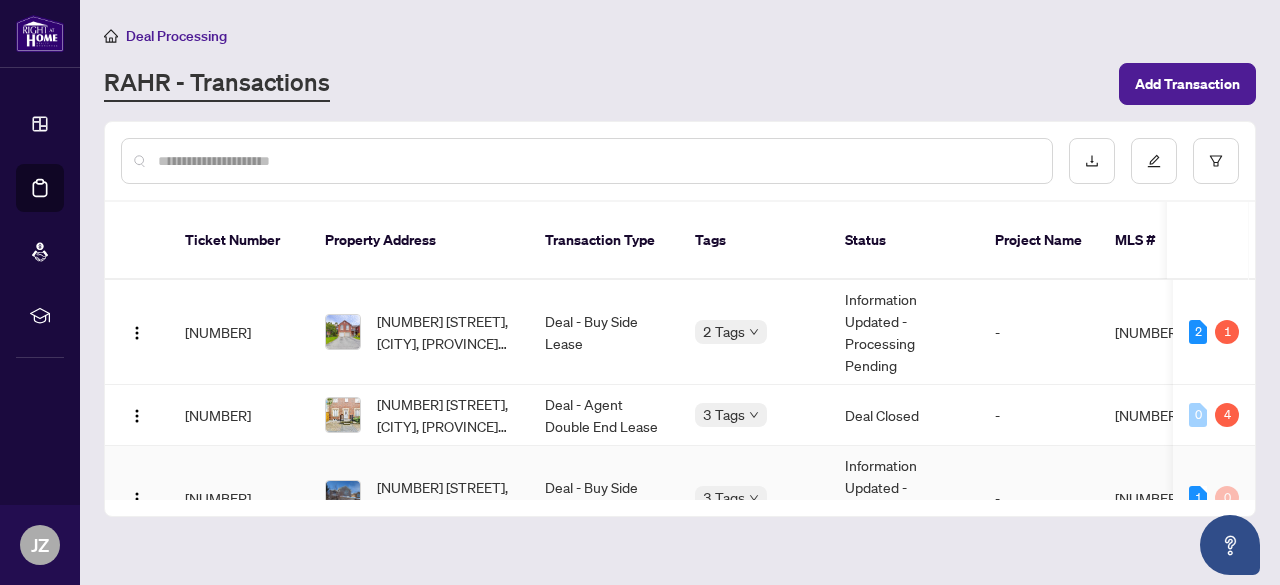 scroll, scrollTop: 0, scrollLeft: 0, axis: both 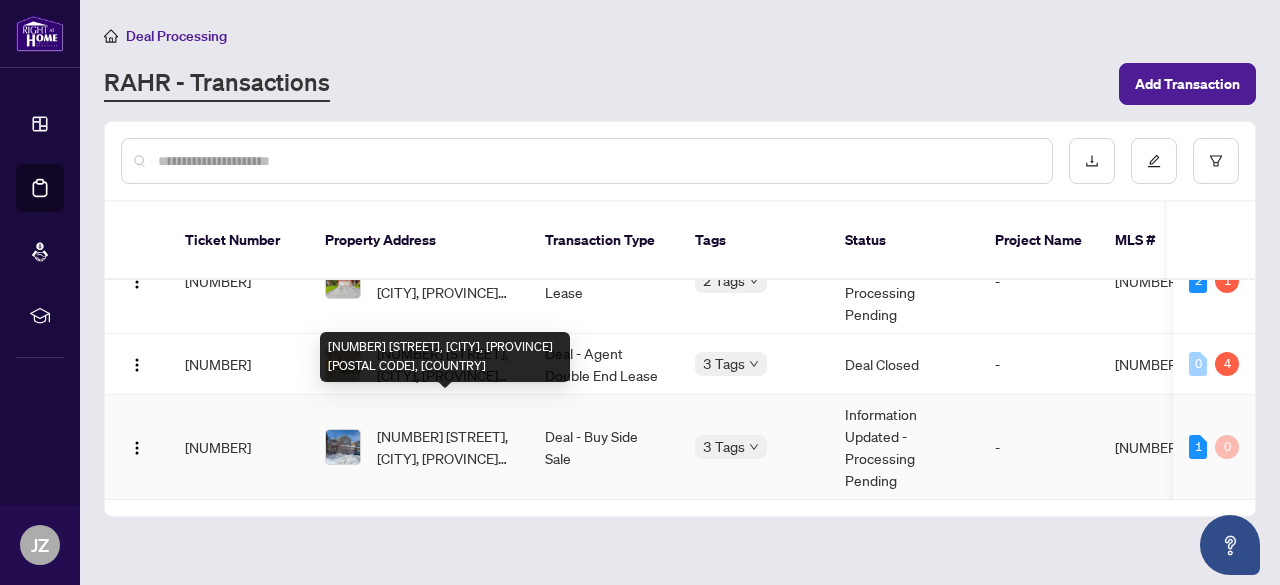 click on "[NUMBER] [STREET], [CITY], [PROVINCE] [POSTAL CODE], [COUNTRY]" at bounding box center (445, 447) 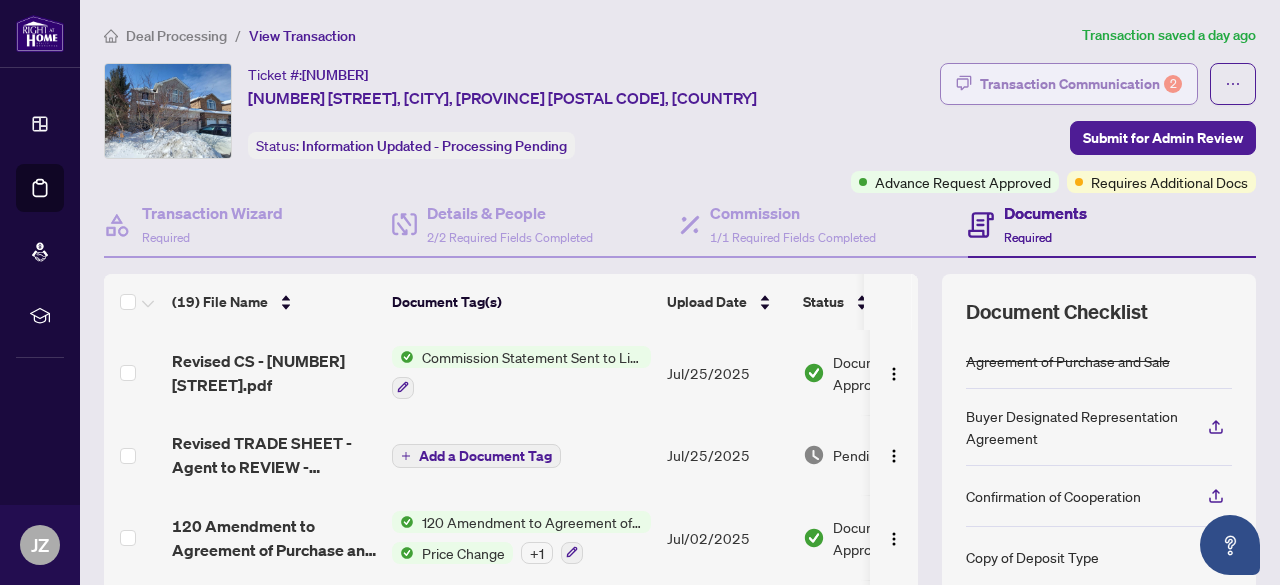 click on "Transaction Communication 2" at bounding box center [1081, 84] 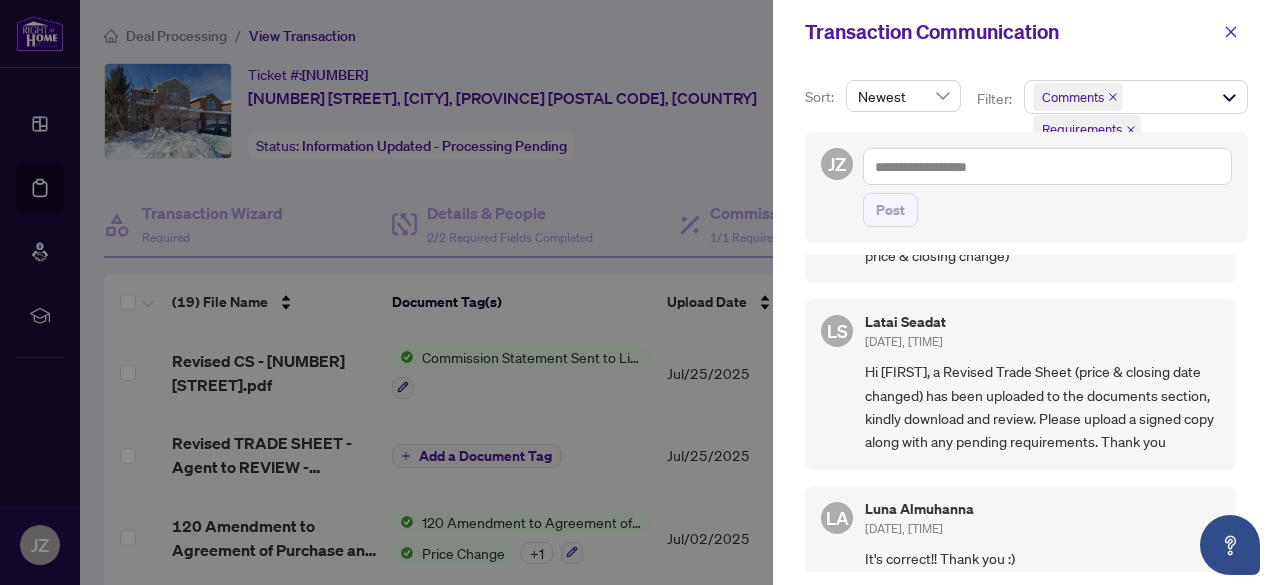 scroll, scrollTop: 300, scrollLeft: 0, axis: vertical 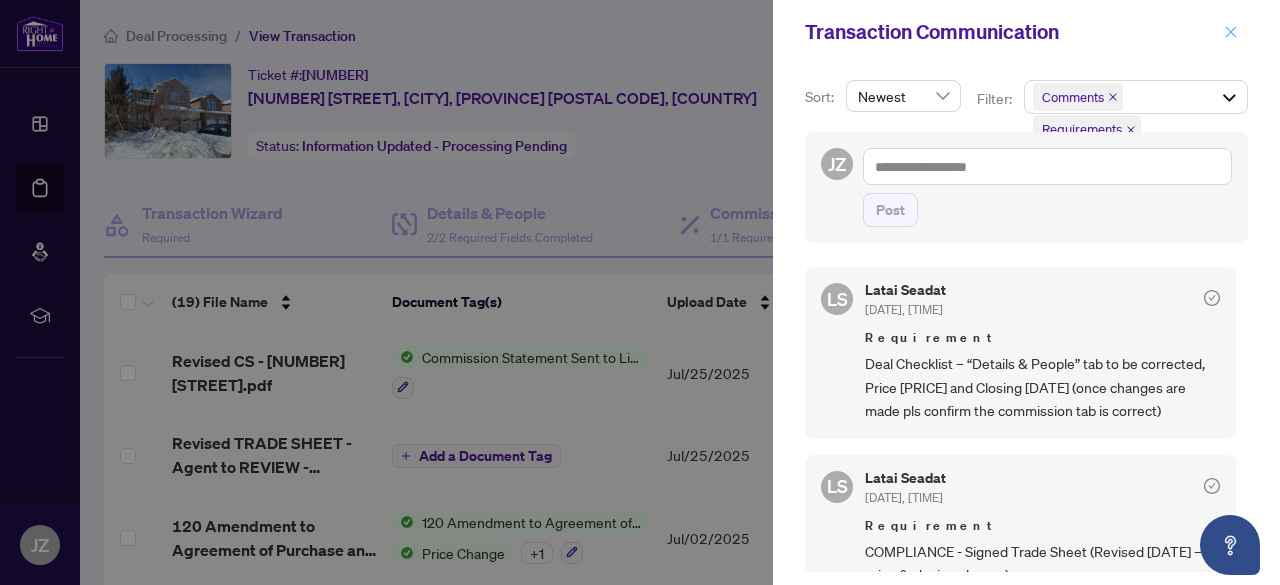 click 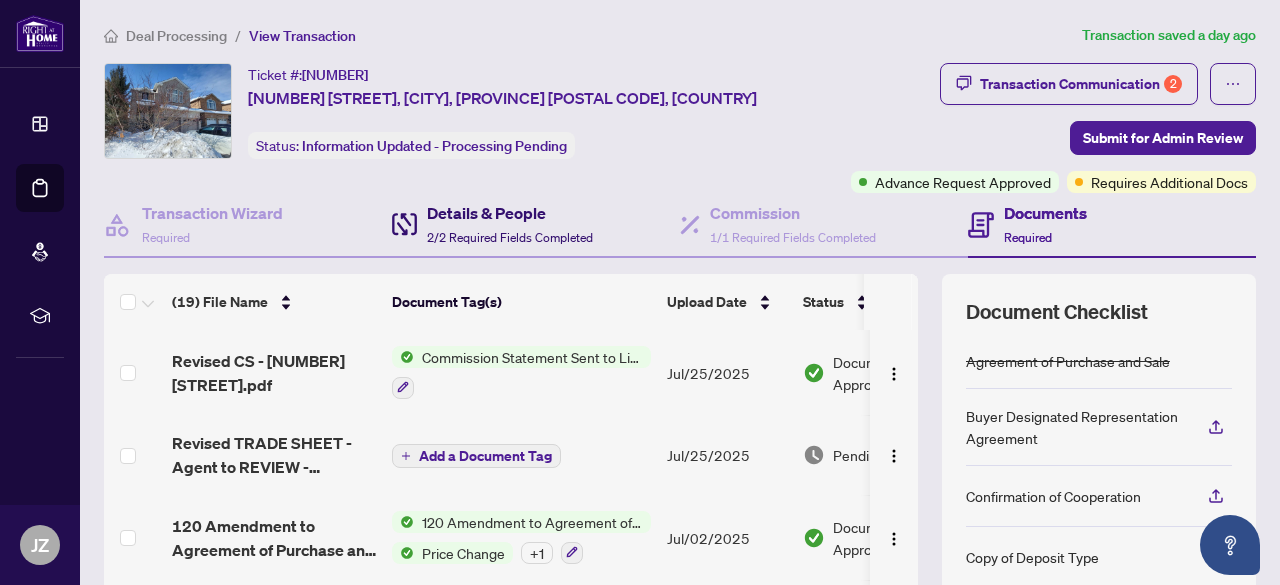 click on "Details & People 2/2 Required Fields Completed" at bounding box center (510, 224) 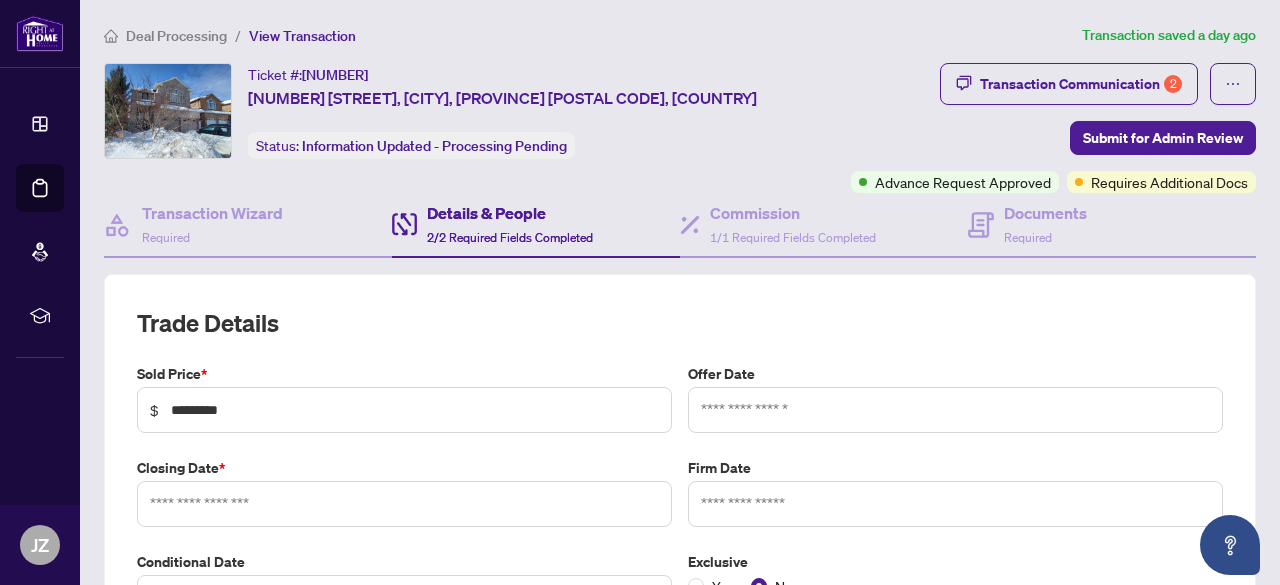 type on "**********" 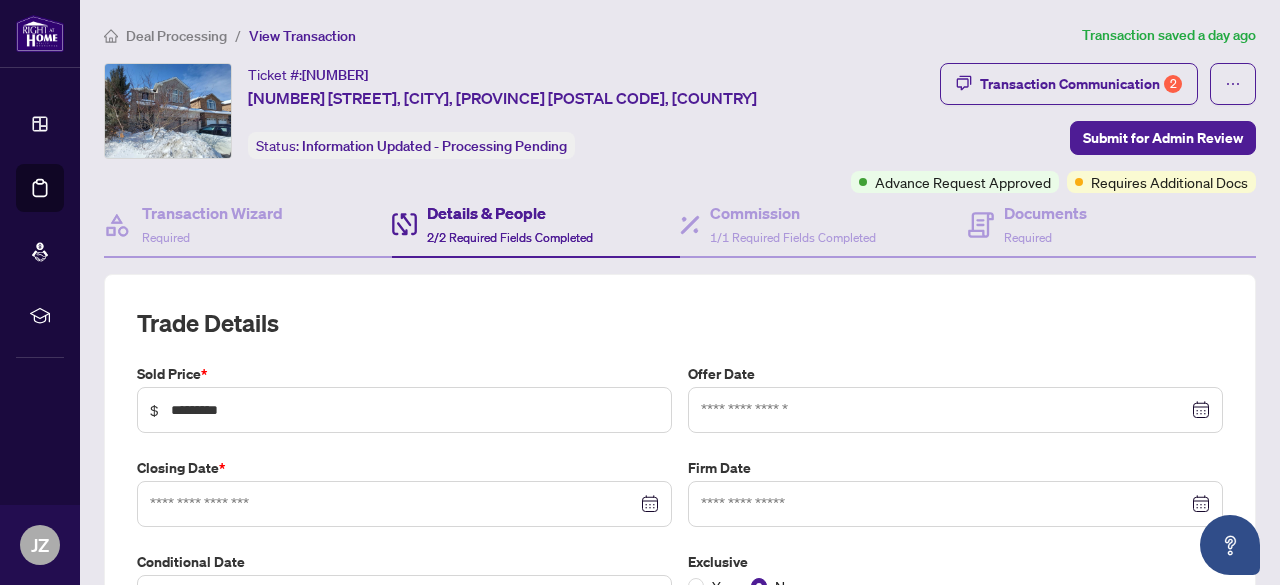 type on "**********" 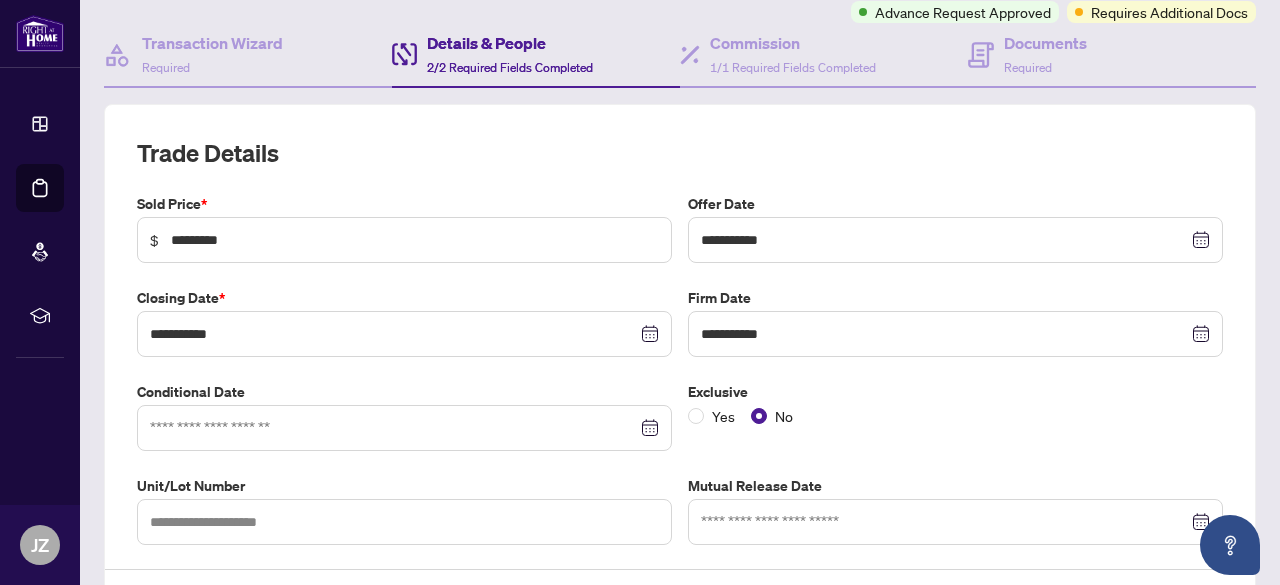 scroll, scrollTop: 200, scrollLeft: 0, axis: vertical 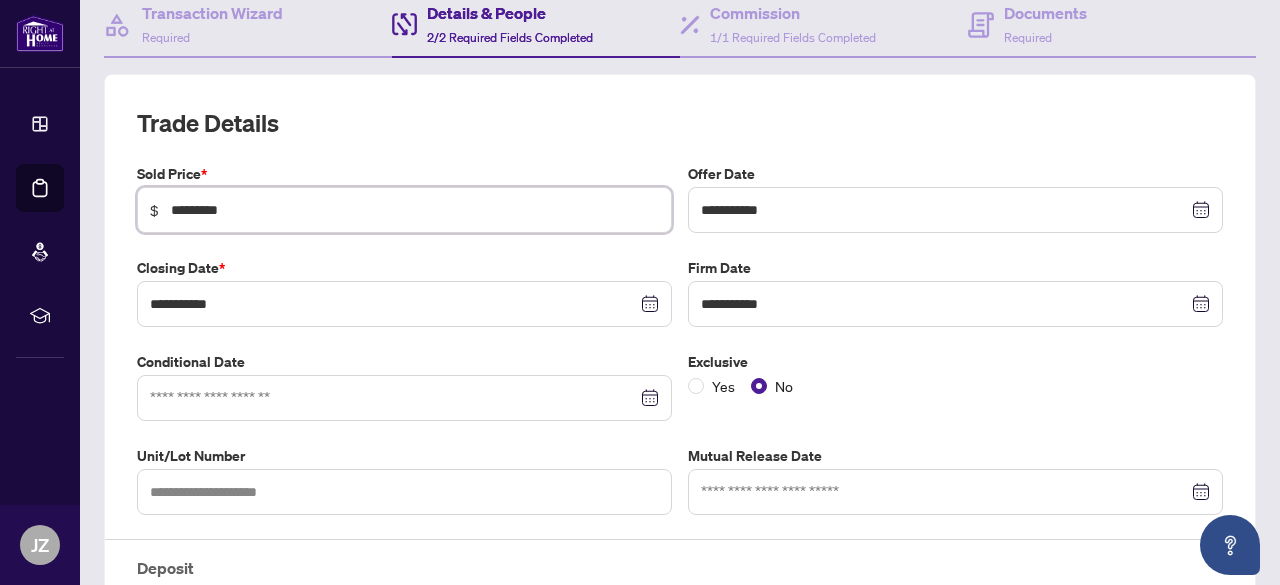 click on "*********" at bounding box center (415, 210) 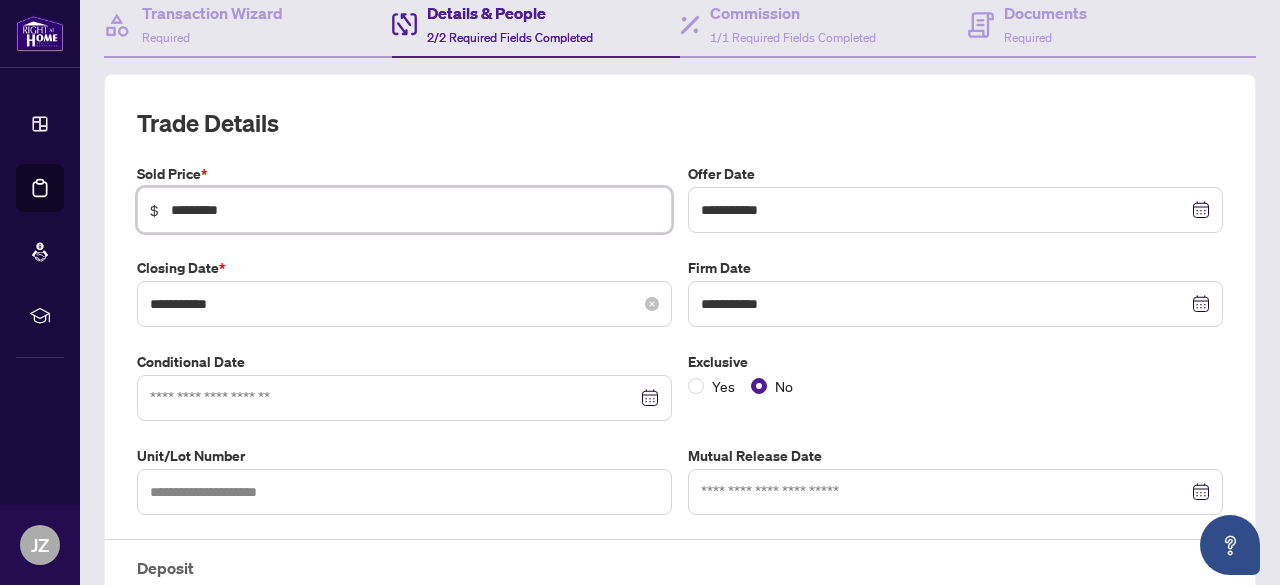 type on "*********" 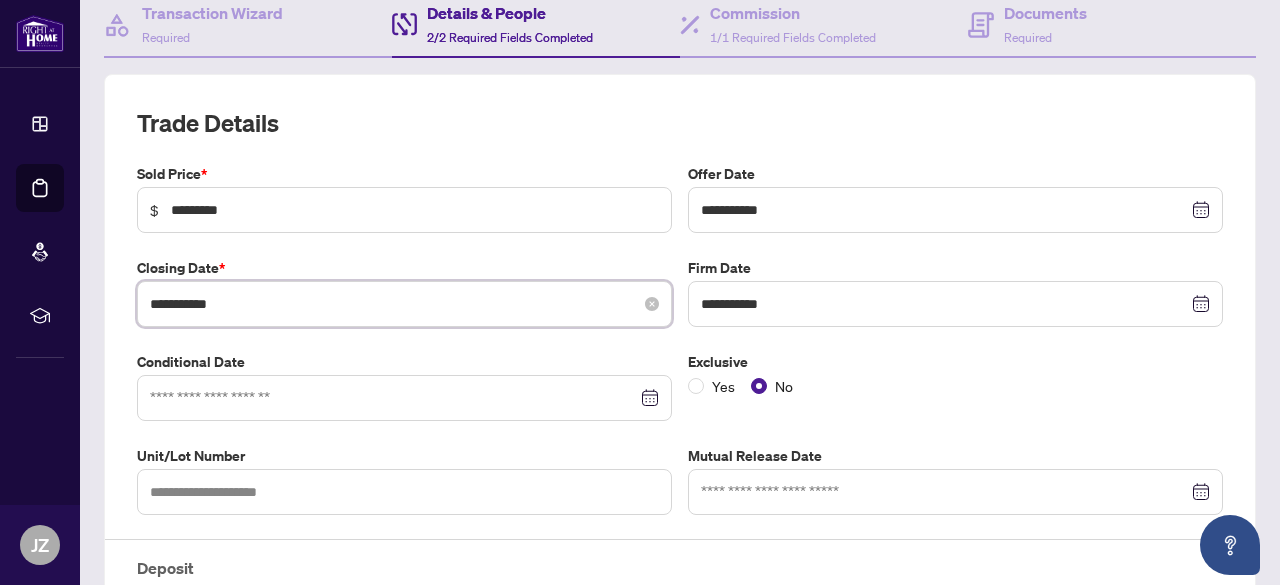 click on "**********" at bounding box center (393, 304) 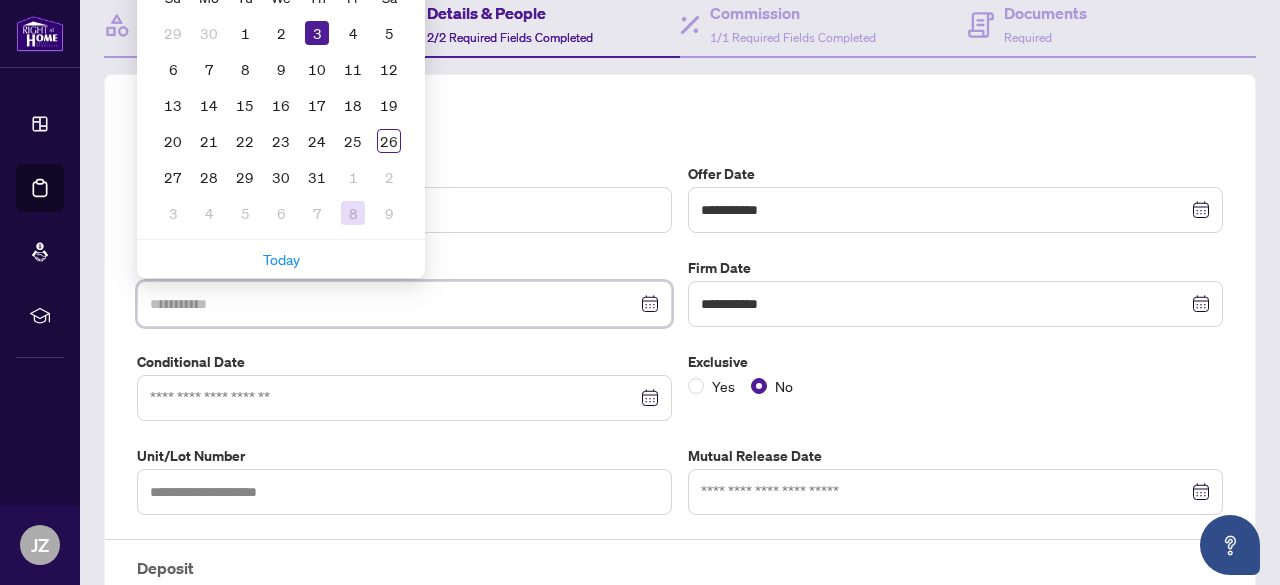 scroll, scrollTop: 100, scrollLeft: 0, axis: vertical 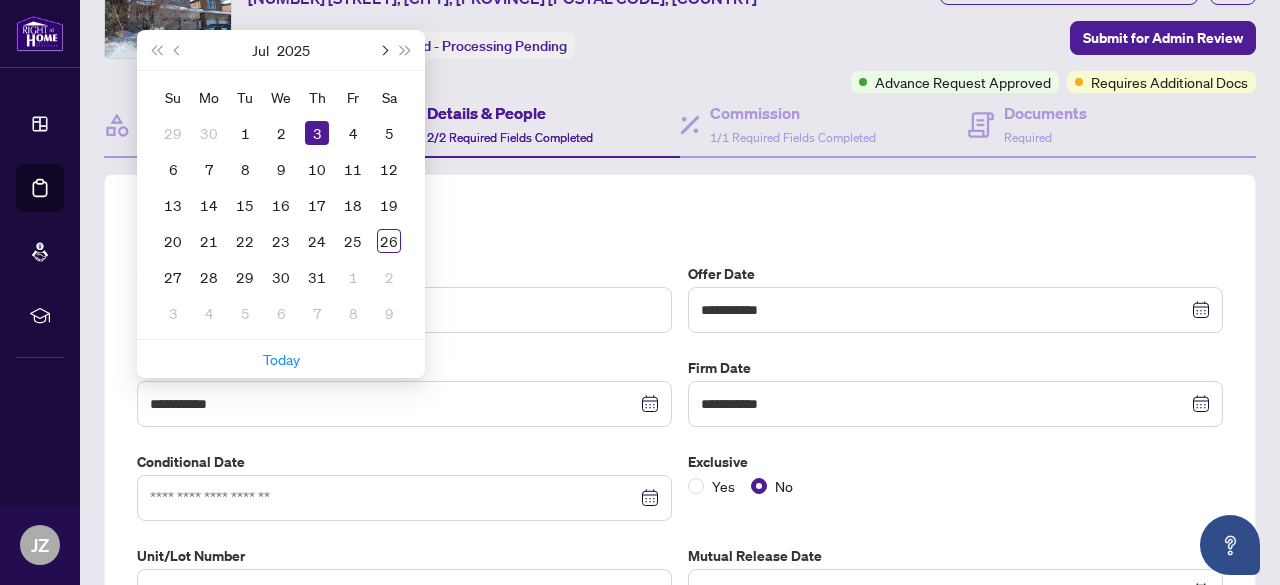 click at bounding box center (383, 50) 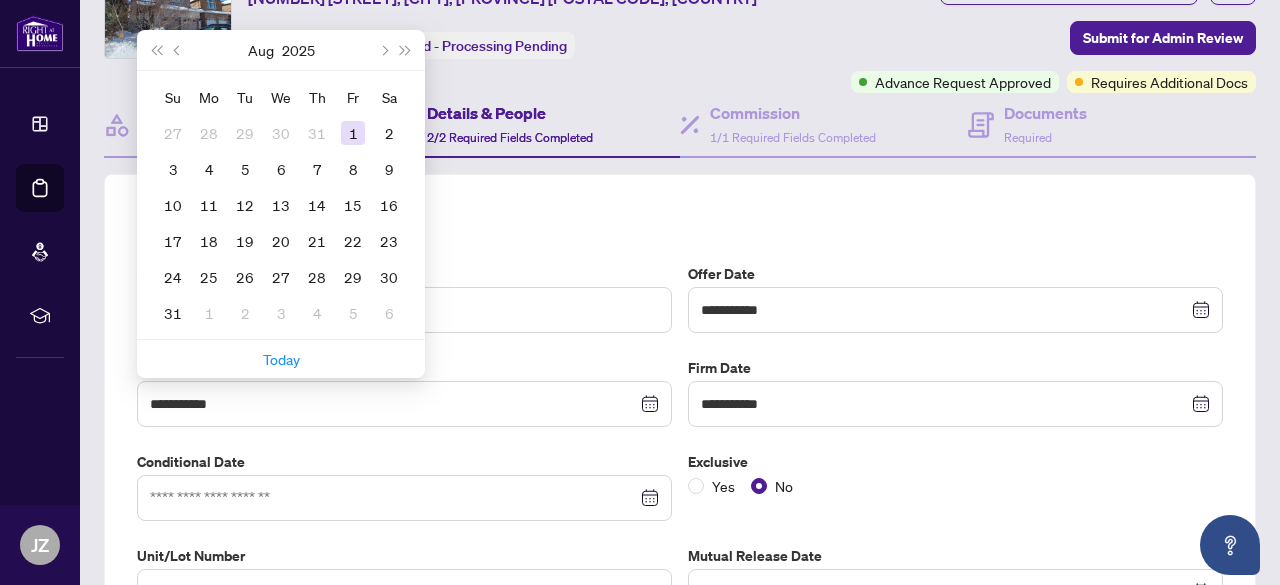 type on "**********" 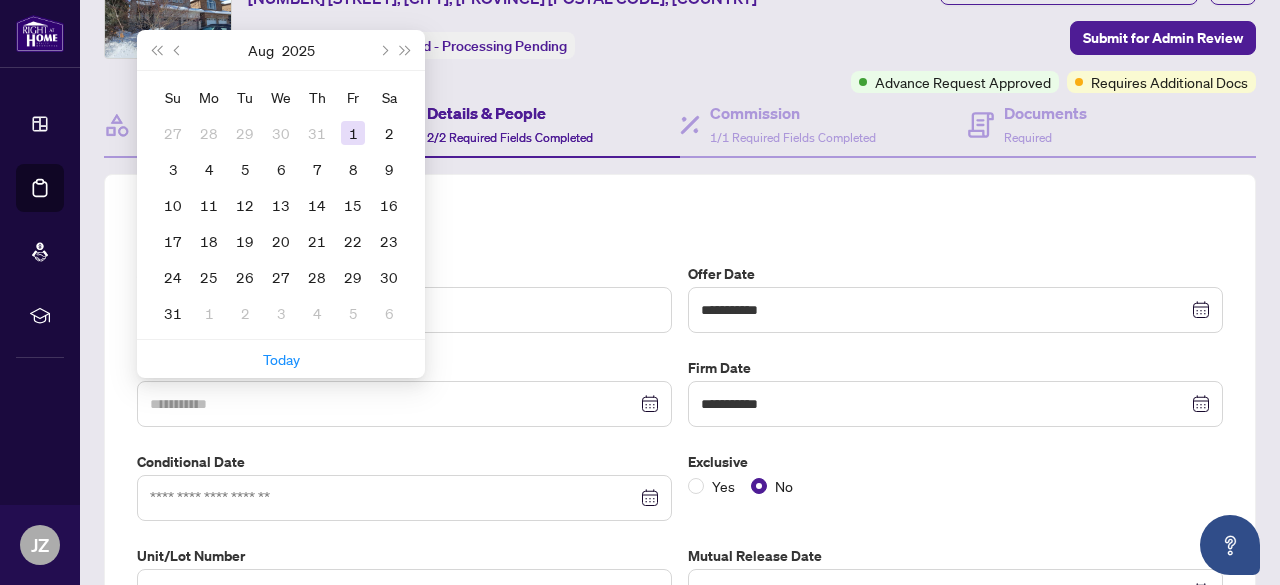 click on "1" at bounding box center (353, 133) 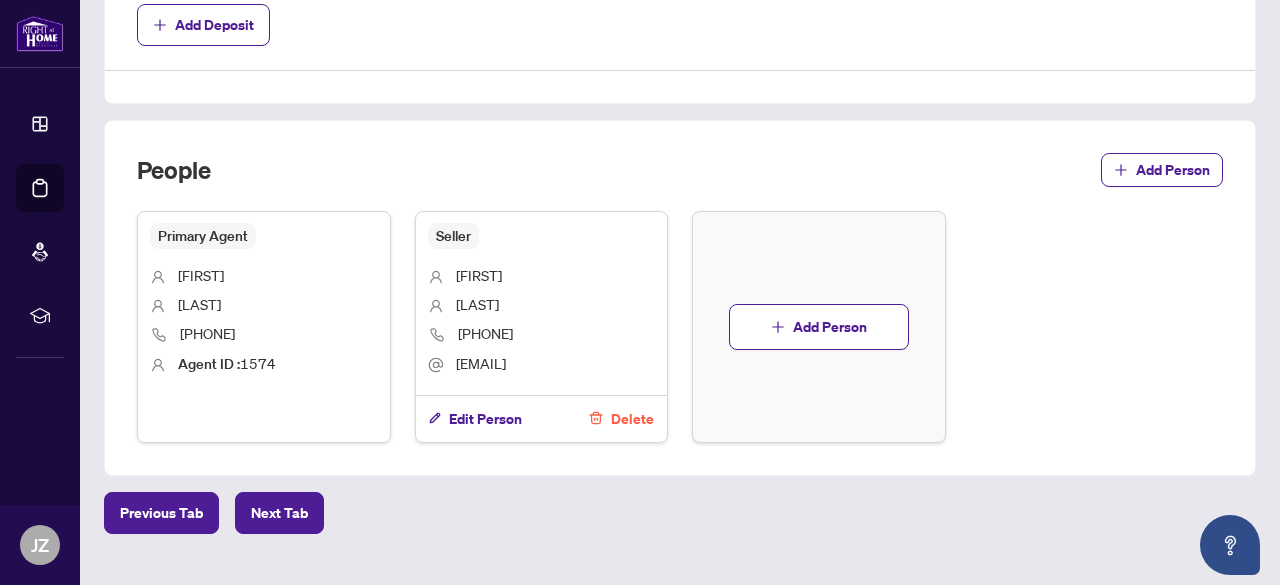 scroll, scrollTop: 1100, scrollLeft: 0, axis: vertical 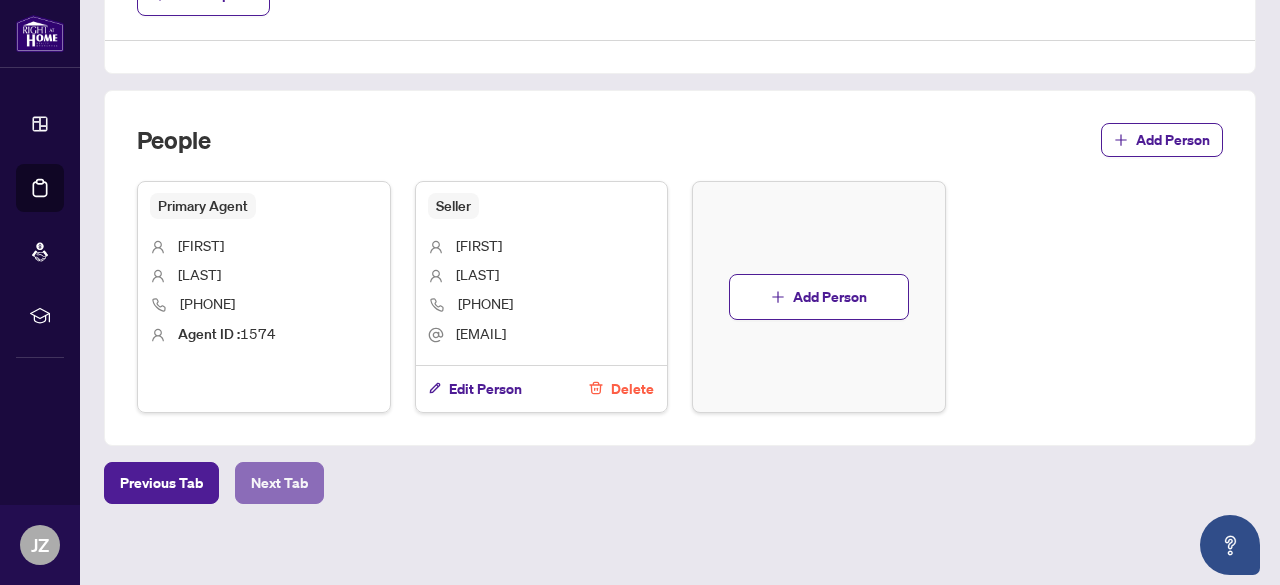 click on "Next Tab" at bounding box center (279, 483) 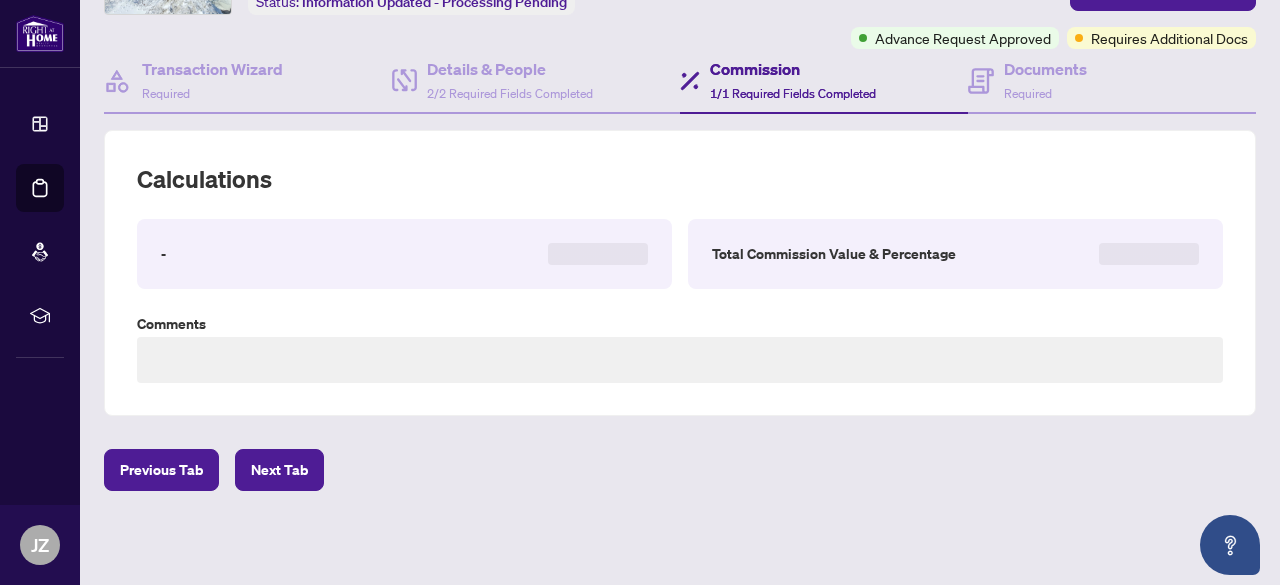 scroll, scrollTop: 0, scrollLeft: 0, axis: both 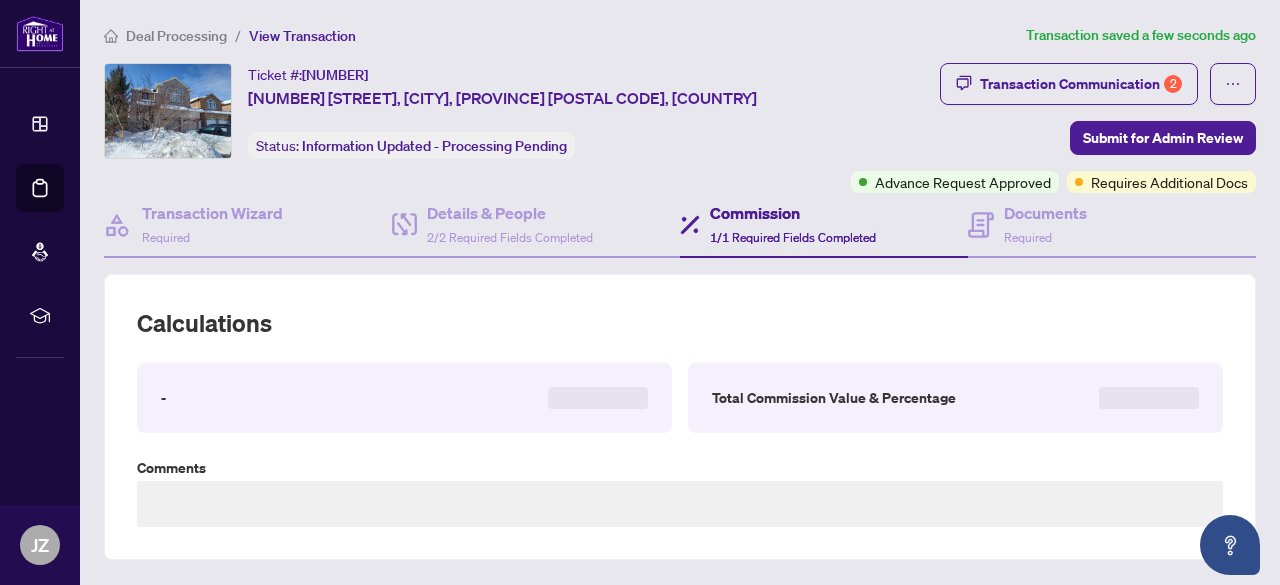 type on "**********" 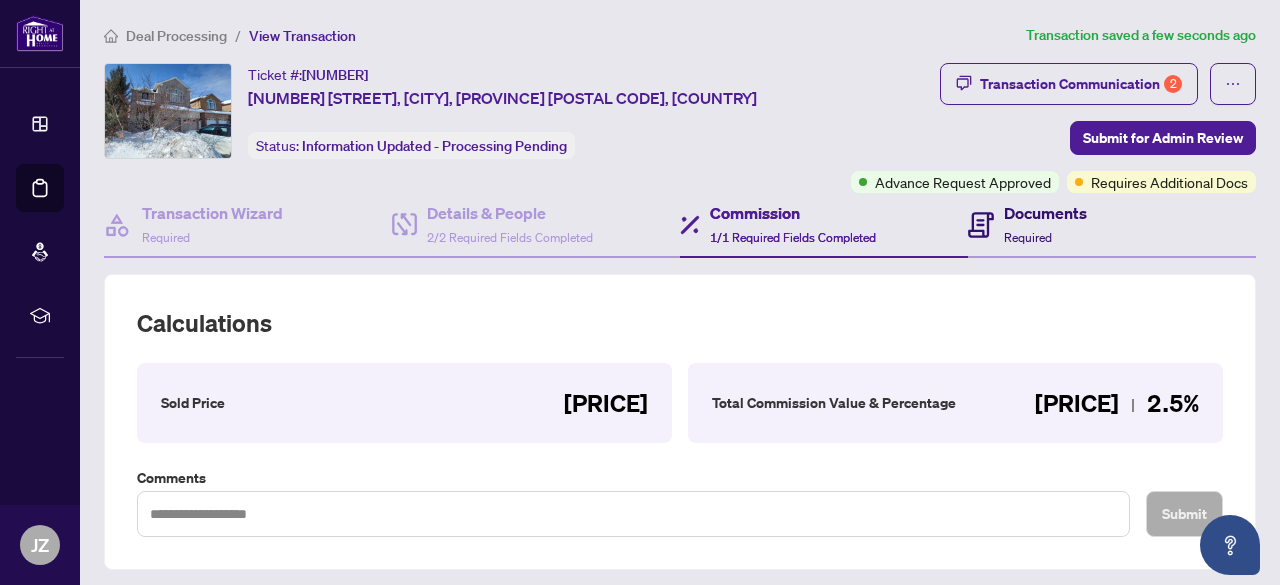 click on "Documents Required" at bounding box center (1027, 224) 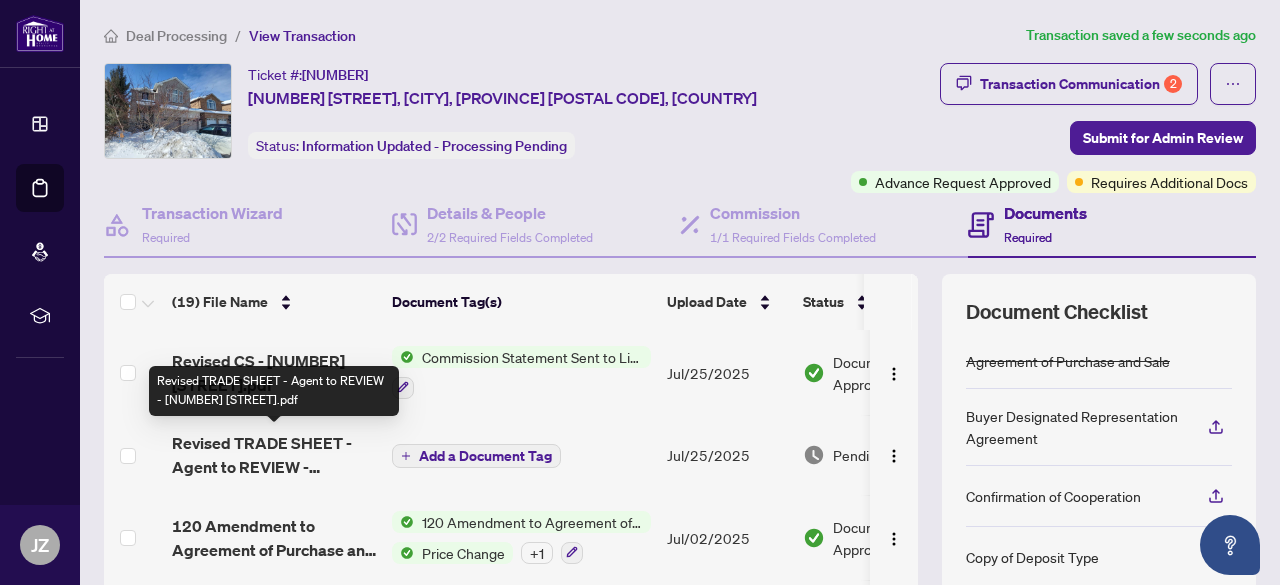 click on "Revised TRADE SHEET - Agent to REVIEW - [NUMBER] [STREET].pdf" at bounding box center (274, 455) 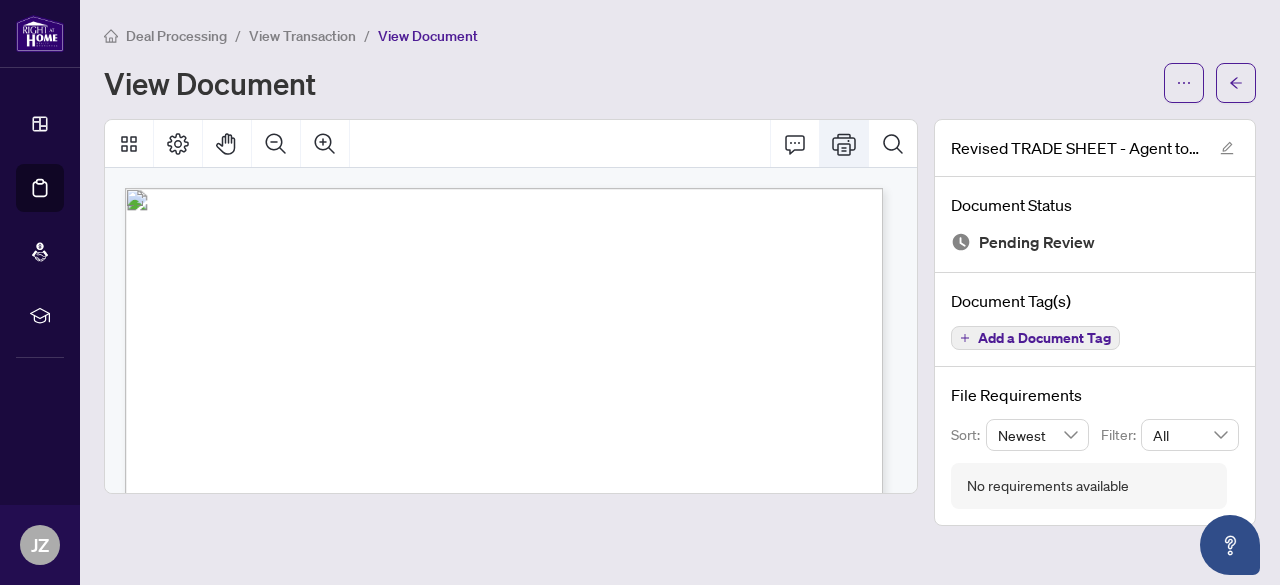 click 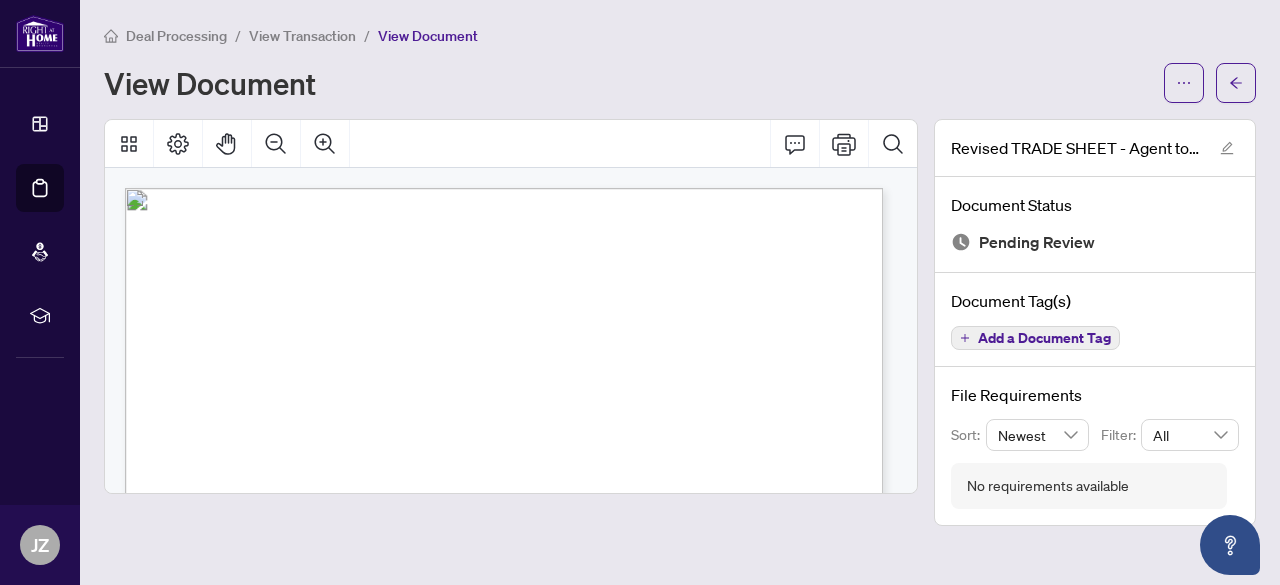 click on "View Transaction" at bounding box center [302, 36] 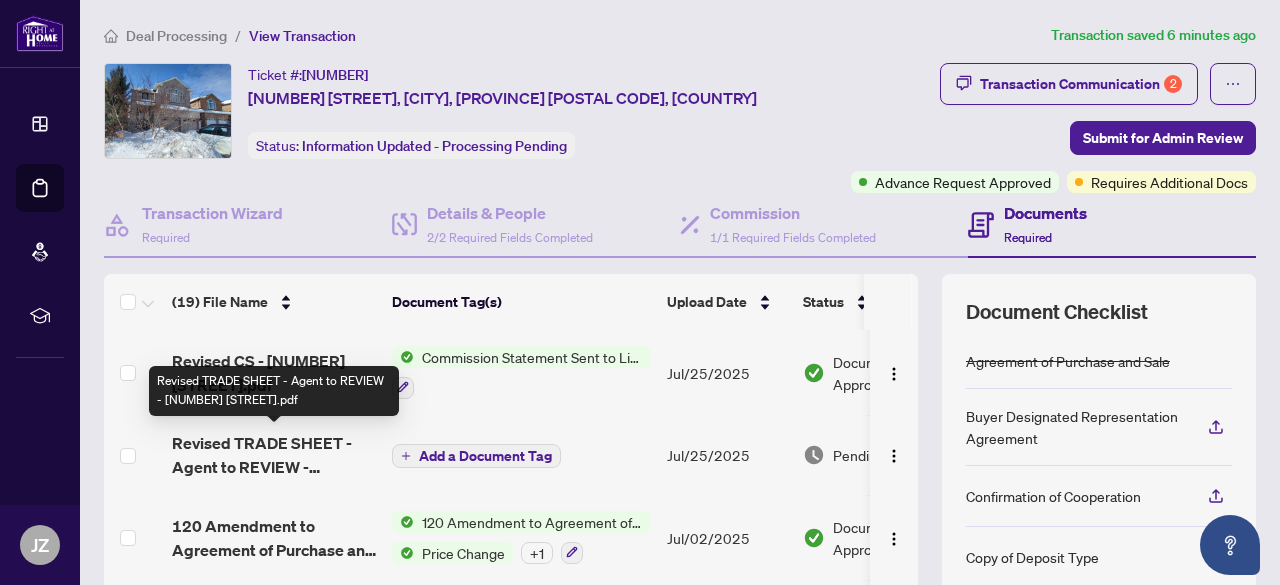 click on "Revised TRADE SHEET - Agent to REVIEW - [NUMBER] [STREET].pdf" at bounding box center (274, 455) 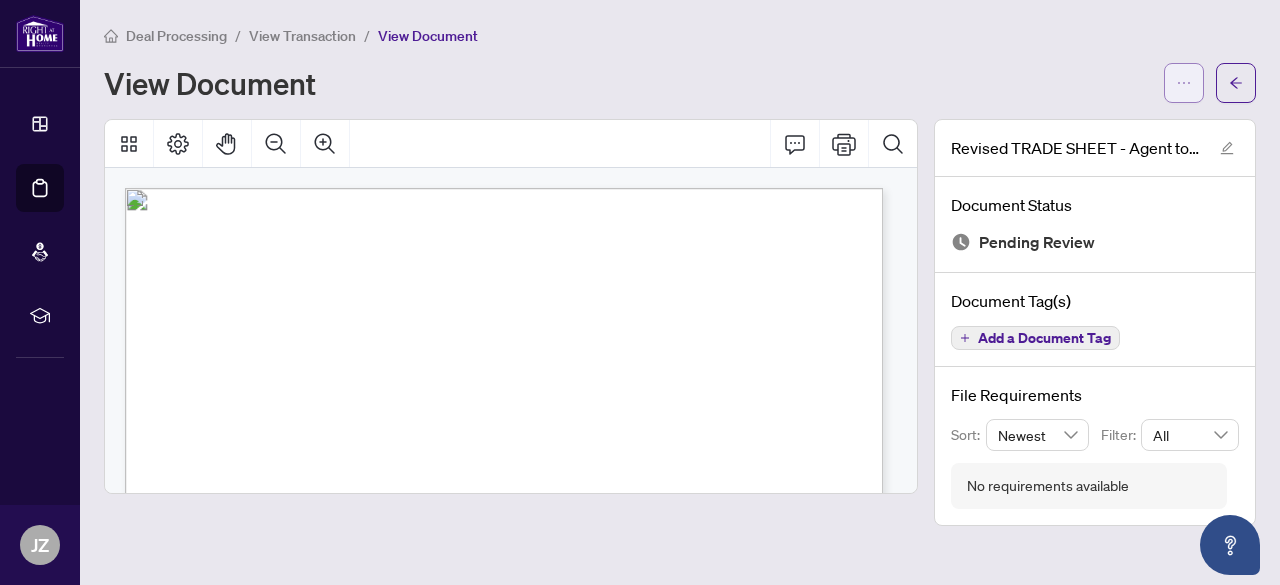 click 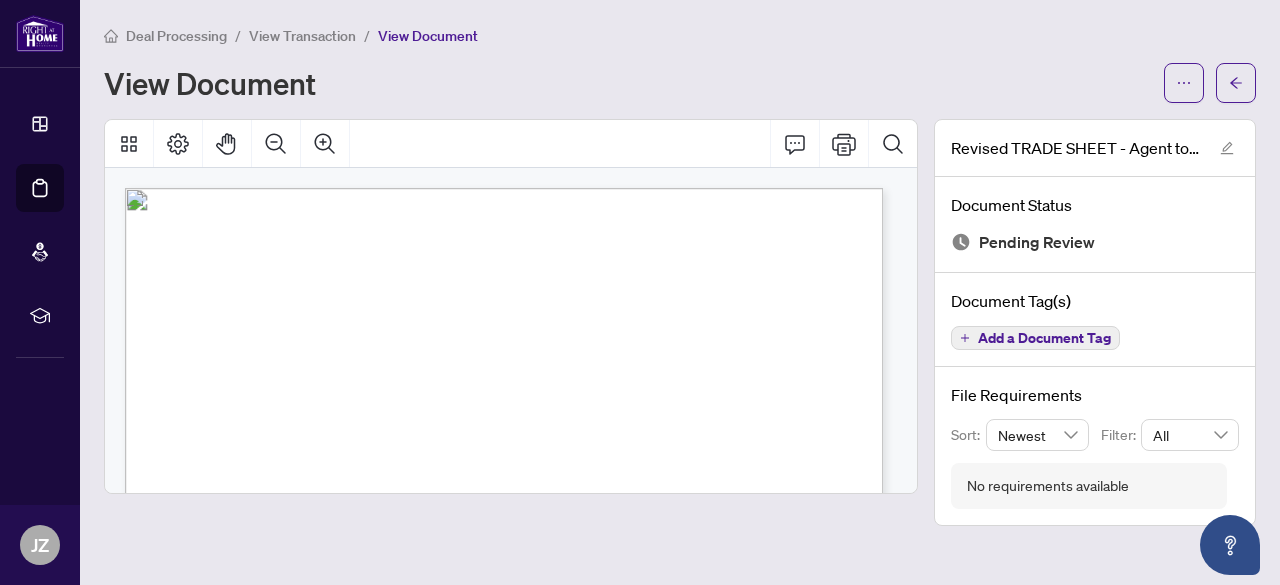 click on "View Transaction" at bounding box center (302, 36) 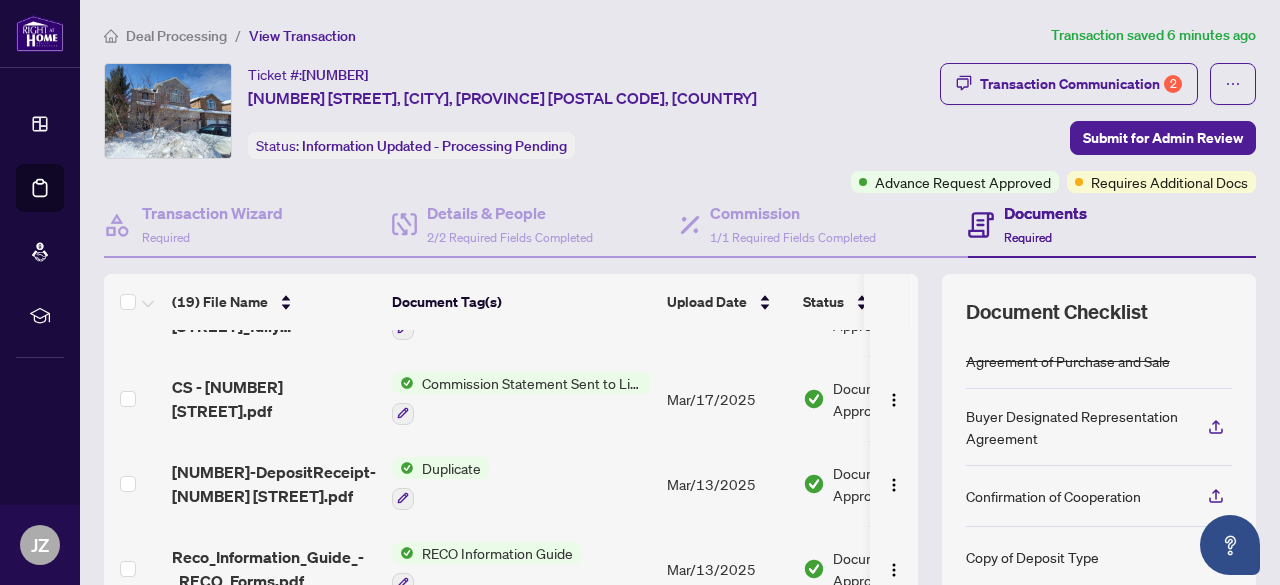 scroll, scrollTop: 1307, scrollLeft: 0, axis: vertical 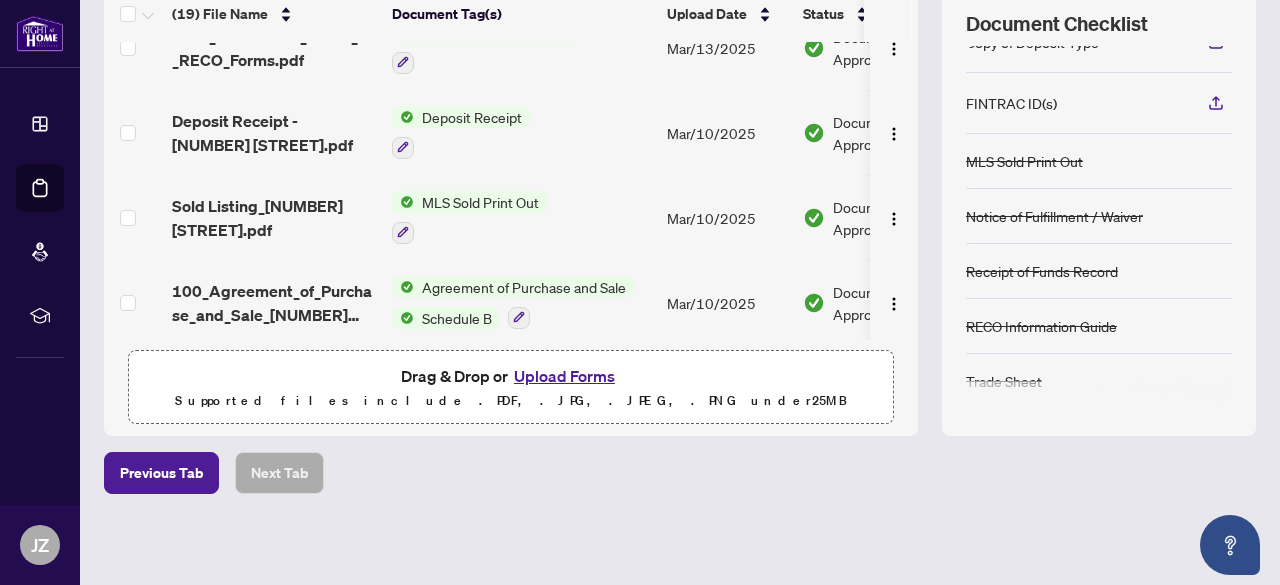 click on "Upload Forms" at bounding box center [564, 376] 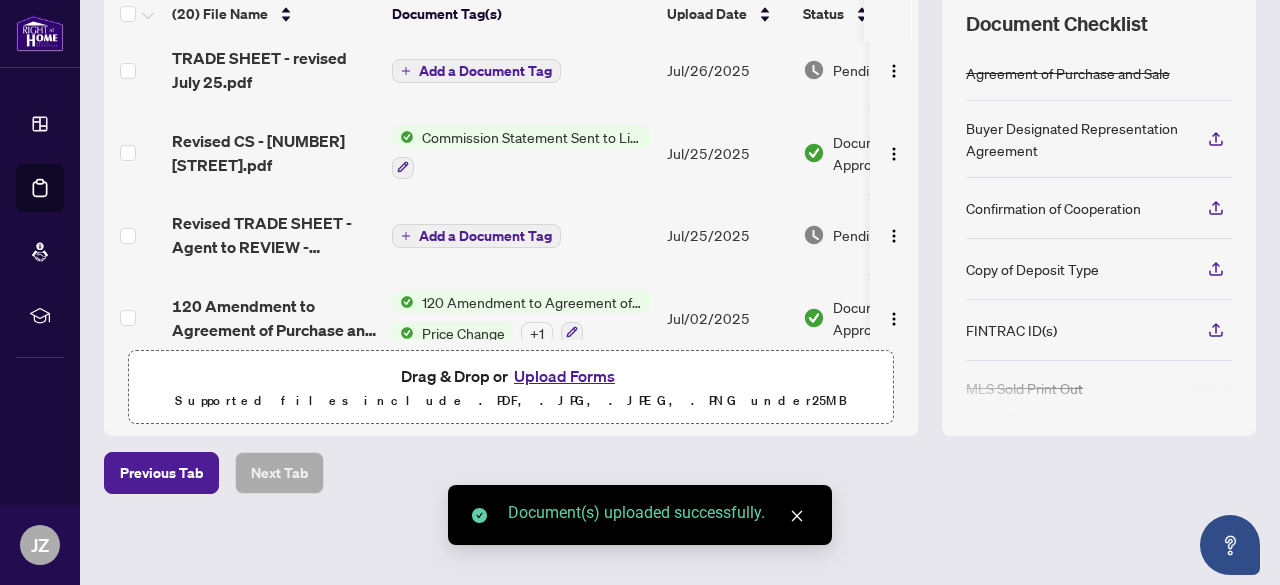 scroll, scrollTop: 0, scrollLeft: 0, axis: both 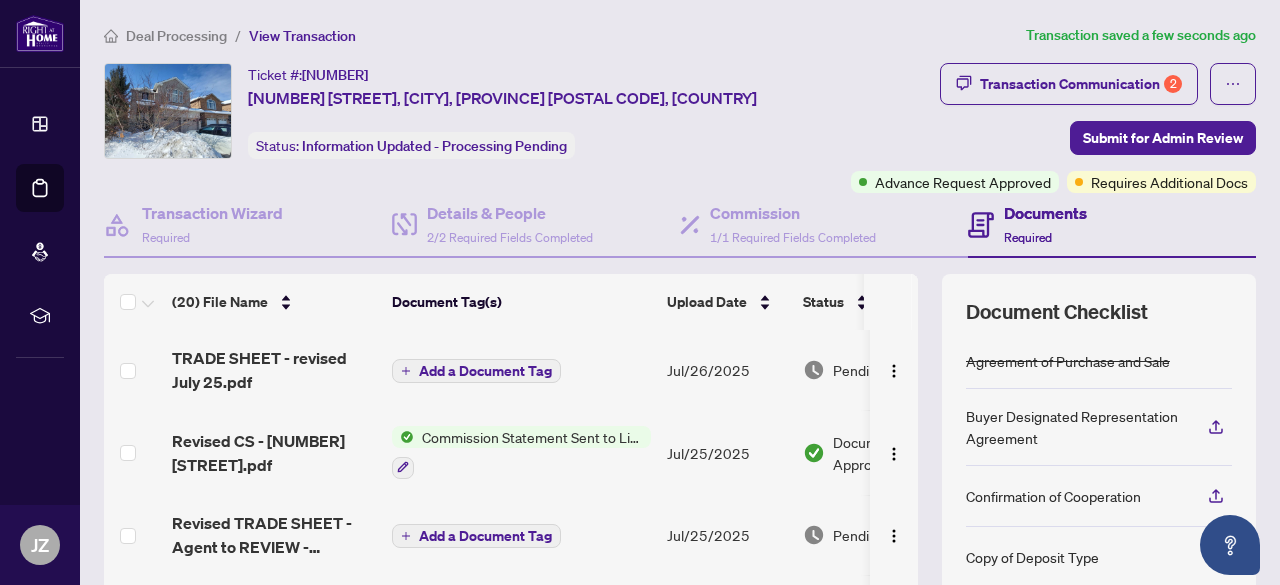 click on "Add a Document Tag" at bounding box center (485, 371) 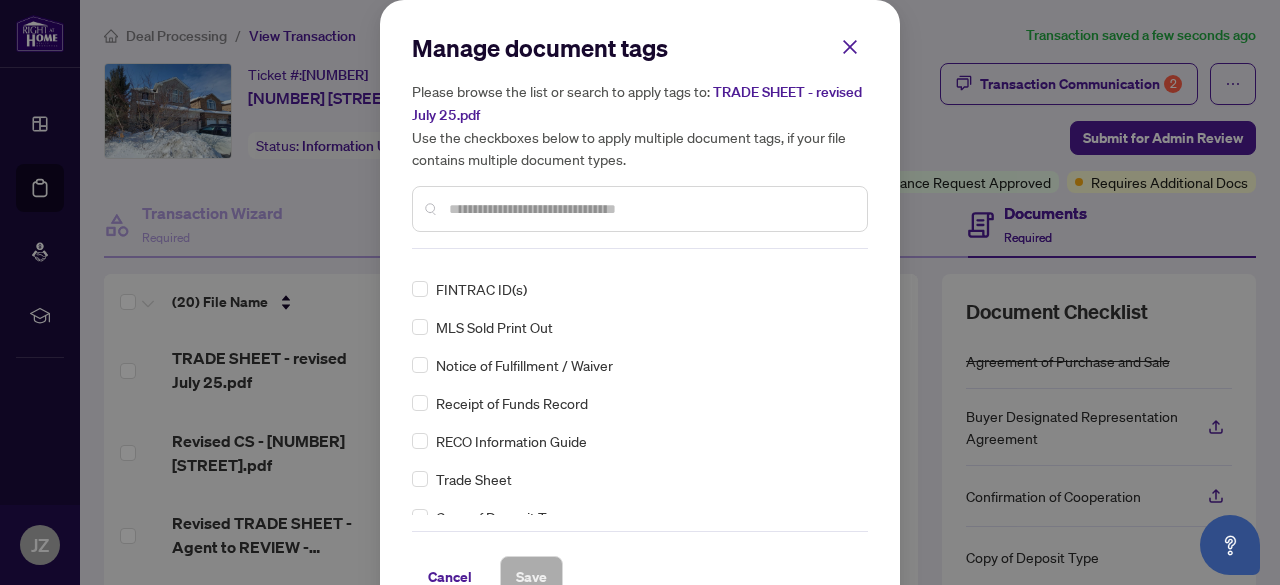 scroll, scrollTop: 200, scrollLeft: 0, axis: vertical 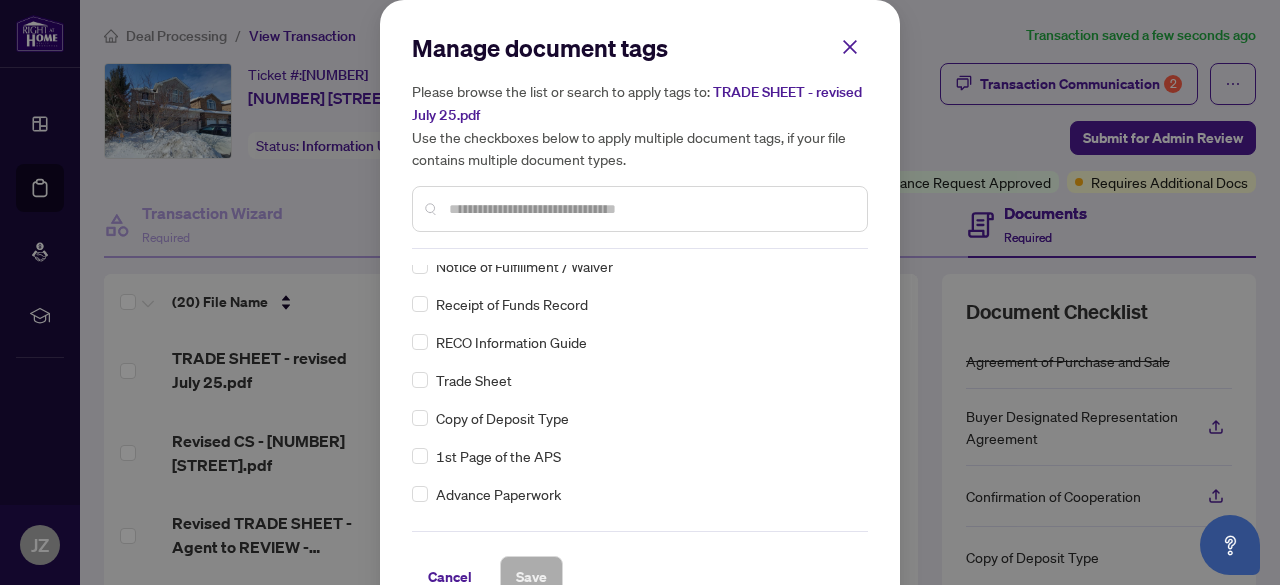 click on "Trade Sheet" at bounding box center (634, 380) 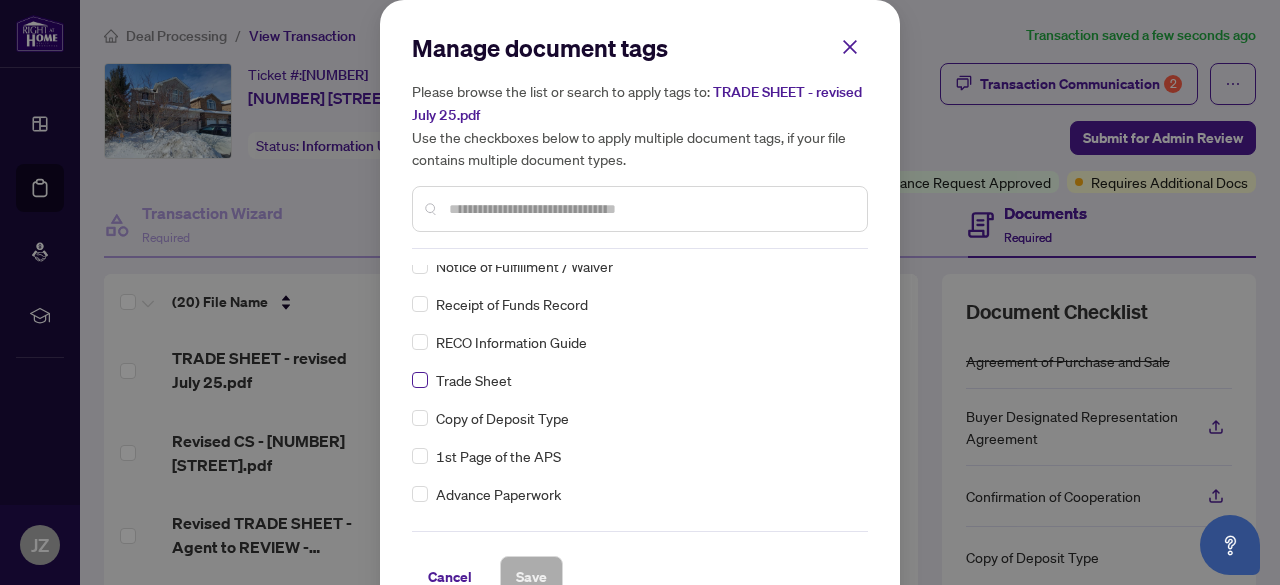 click at bounding box center [420, 380] 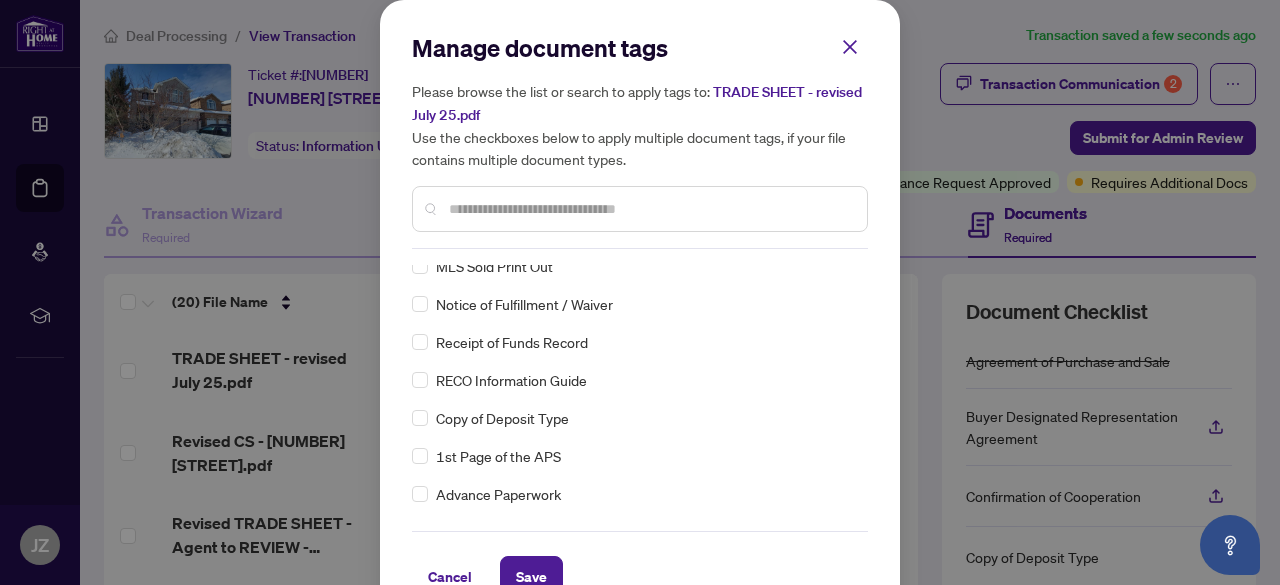 scroll, scrollTop: 0, scrollLeft: 0, axis: both 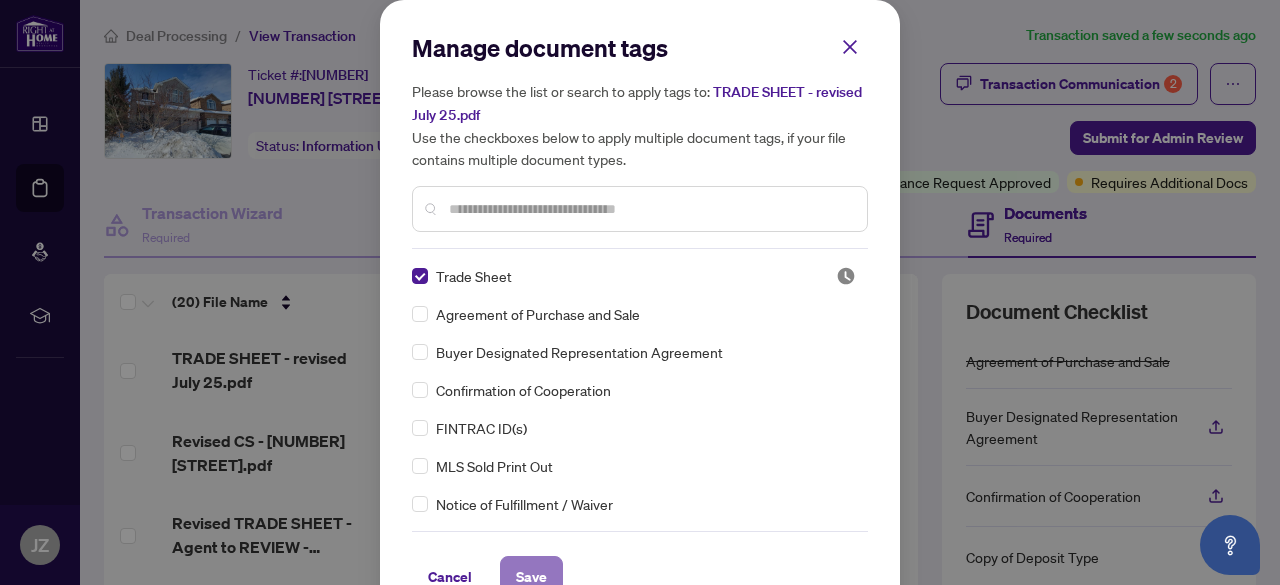 click on "Save" at bounding box center [531, 577] 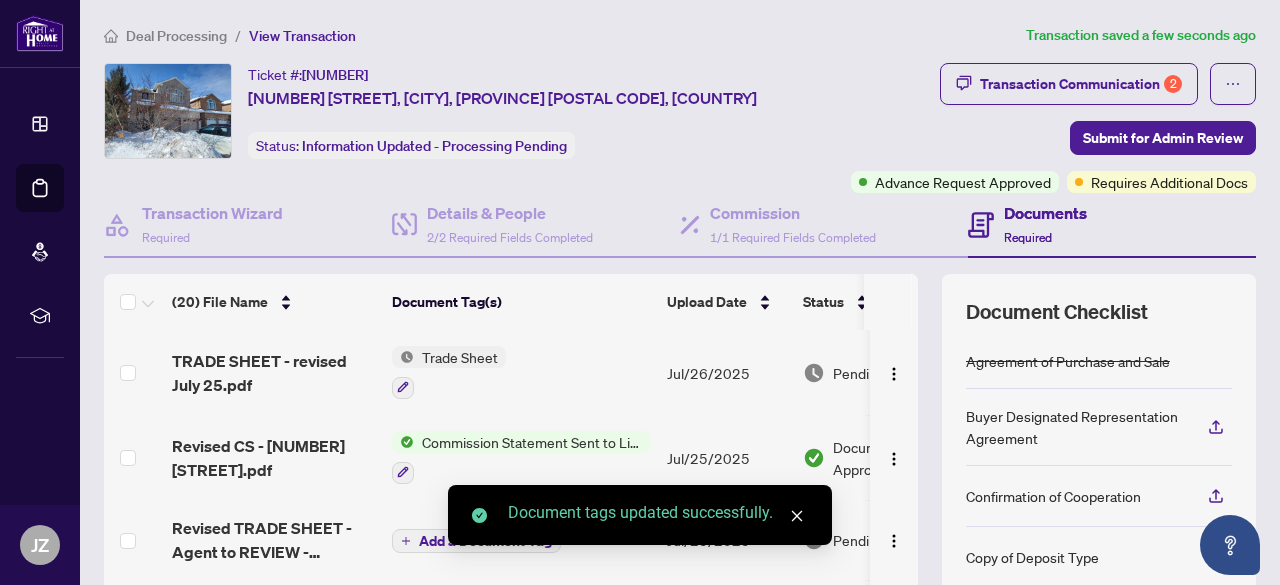 scroll, scrollTop: 100, scrollLeft: 0, axis: vertical 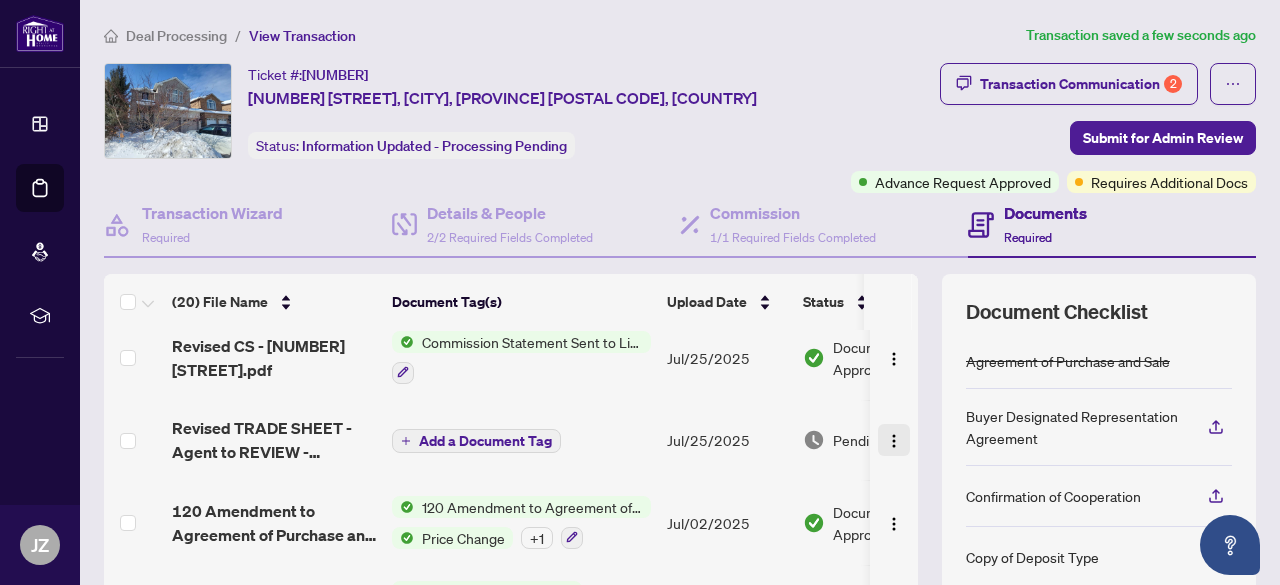 click at bounding box center [894, 441] 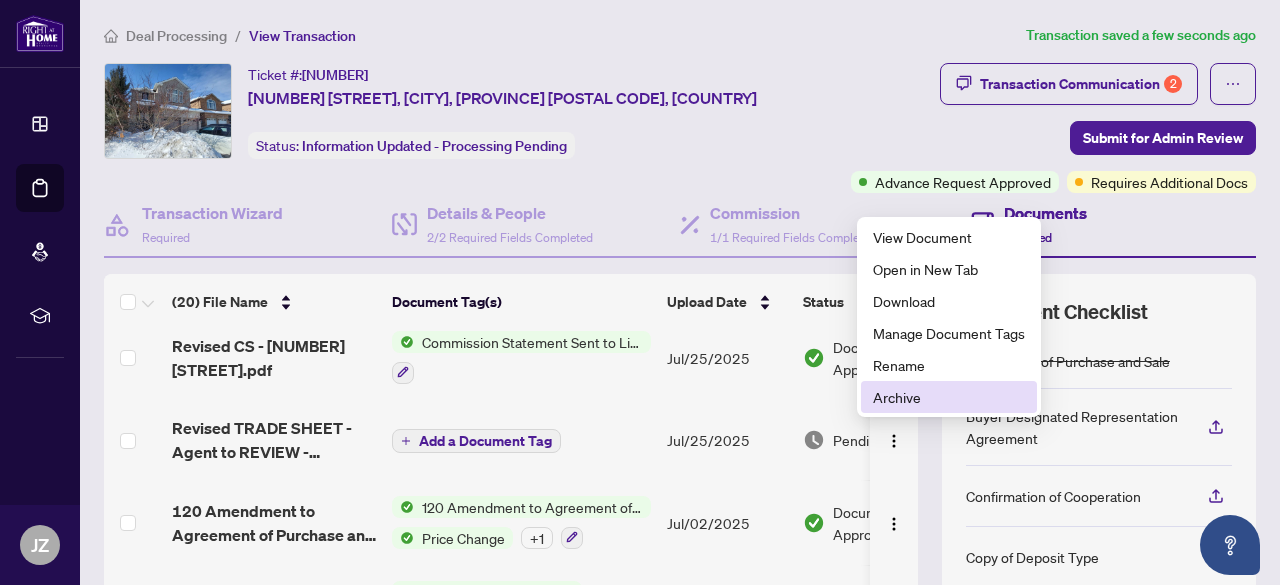 click on "Archive" at bounding box center [949, 397] 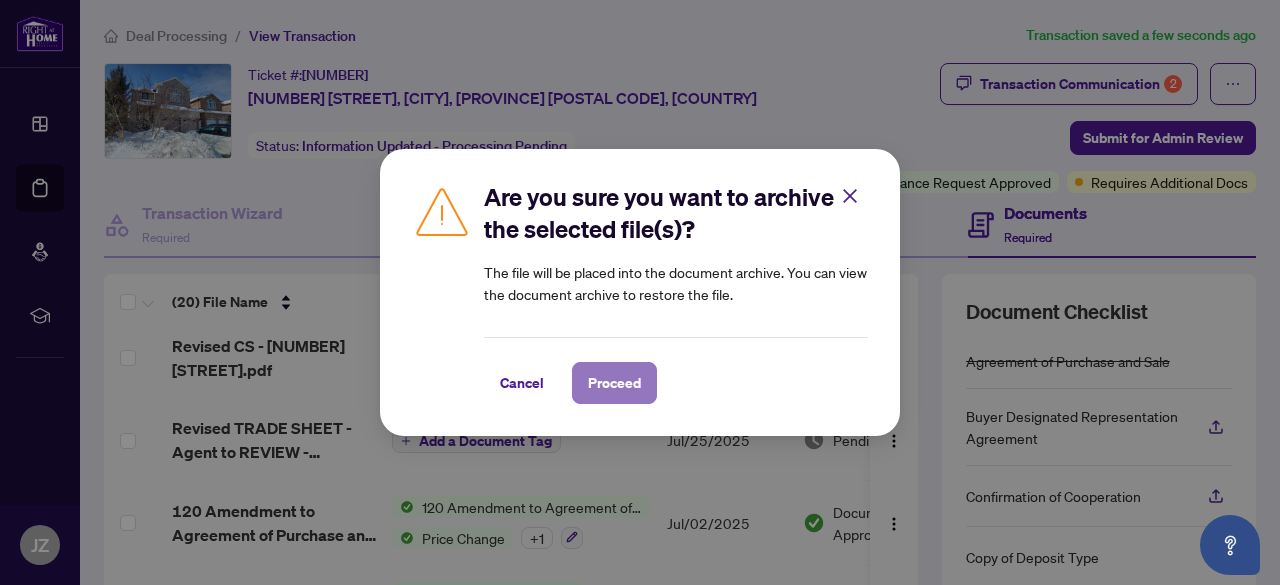 click on "Proceed" at bounding box center [614, 383] 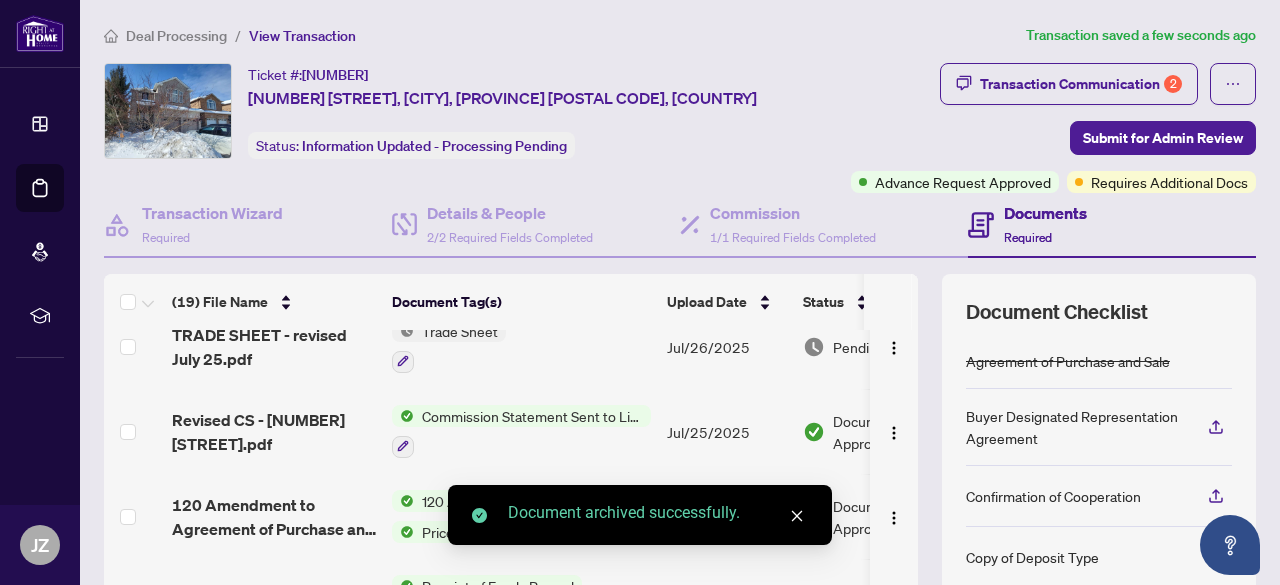 scroll, scrollTop: 0, scrollLeft: 0, axis: both 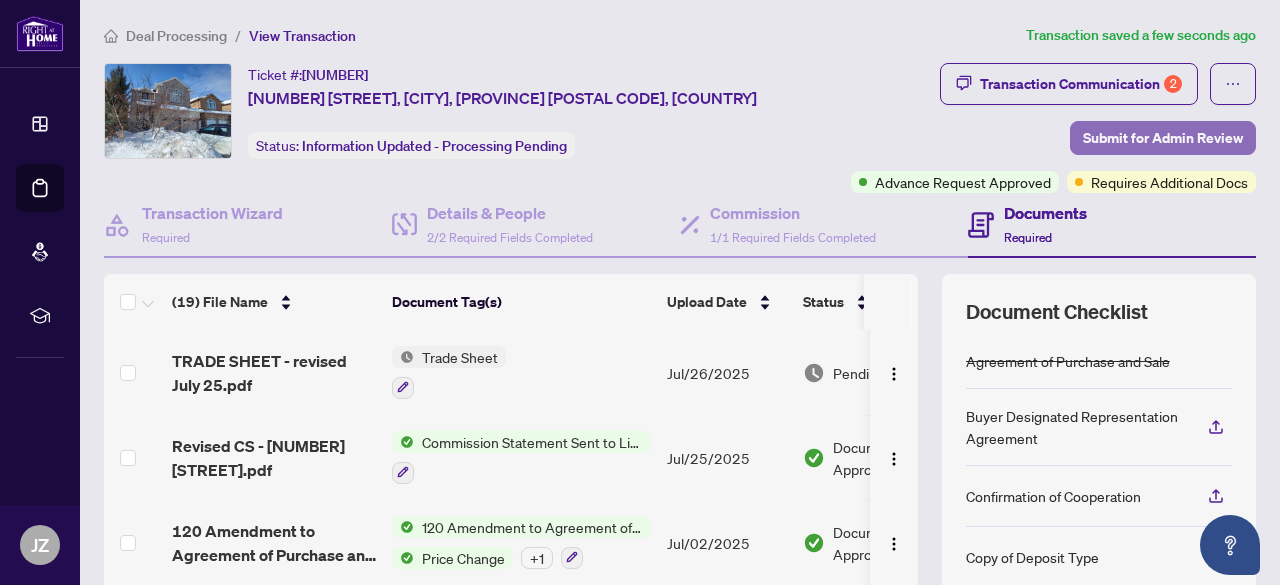 click on "Submit for Admin Review" at bounding box center (1163, 138) 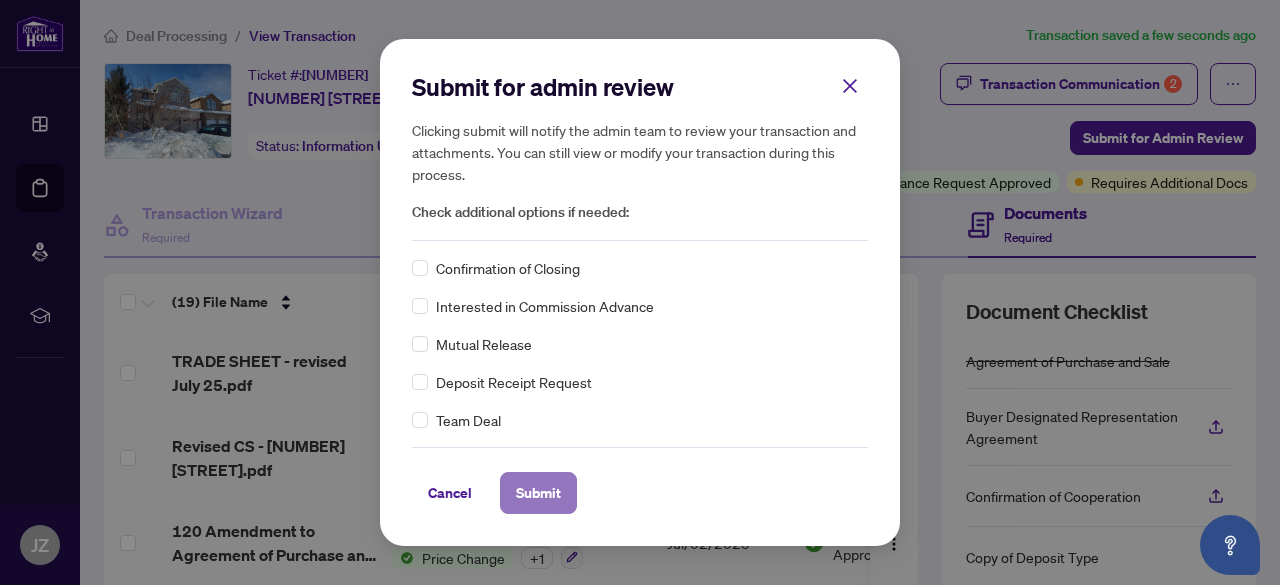 click on "Submit" at bounding box center [538, 493] 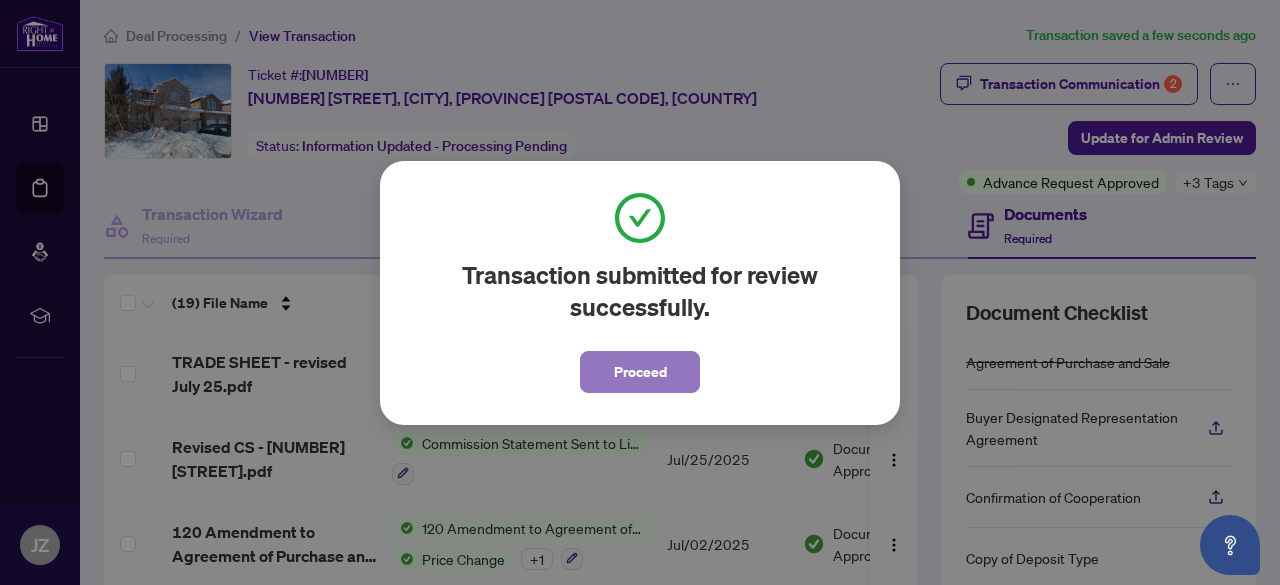 click on "Proceed" at bounding box center (640, 372) 